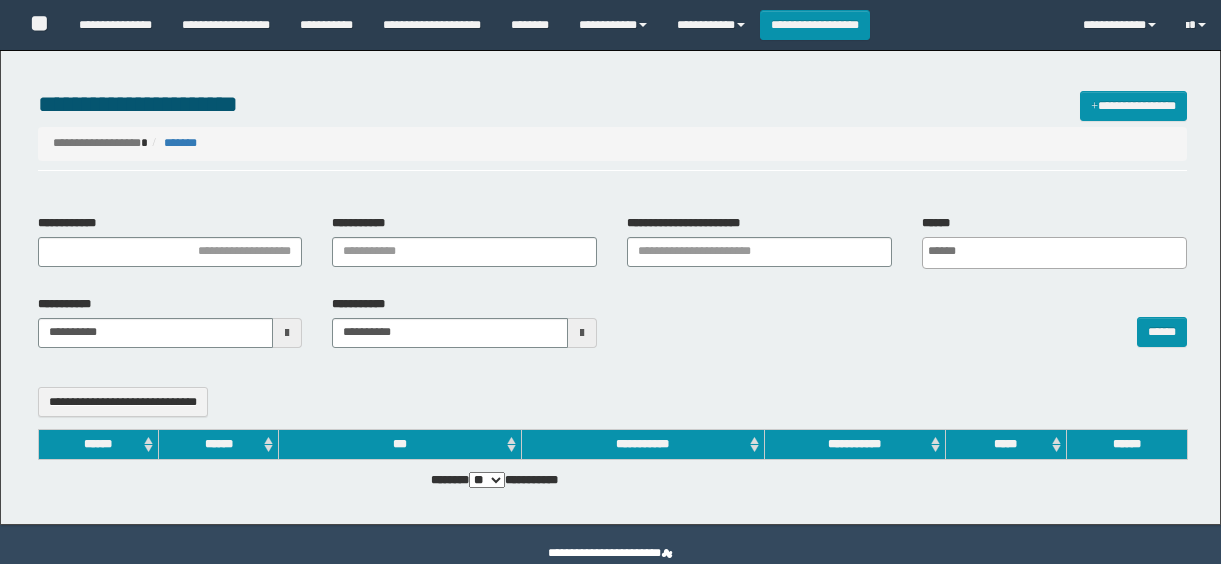 select 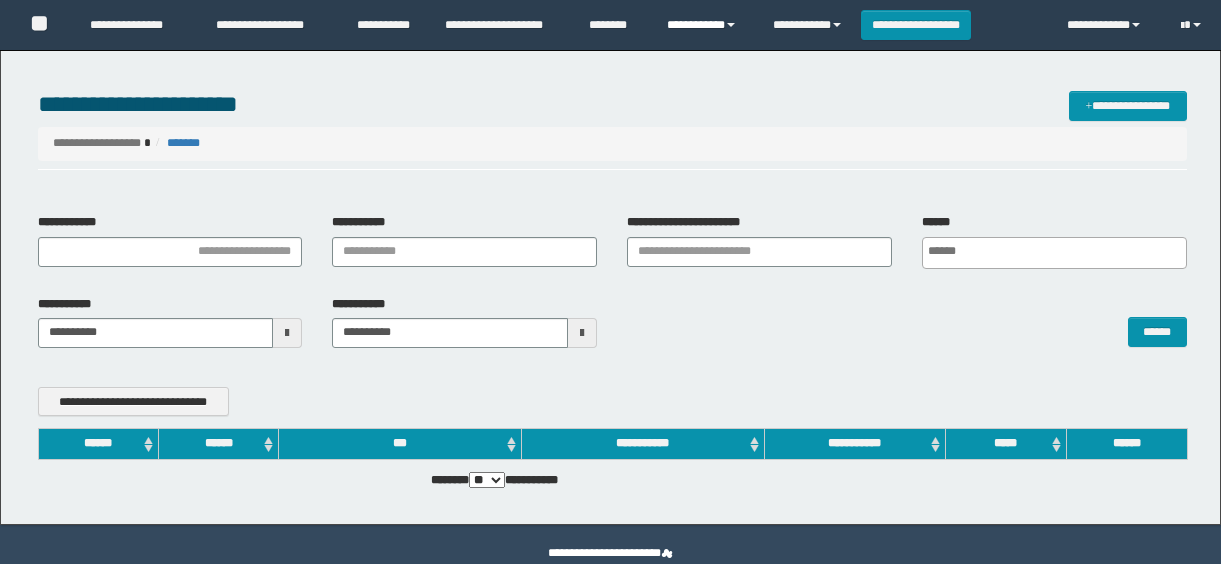 scroll, scrollTop: 0, scrollLeft: 0, axis: both 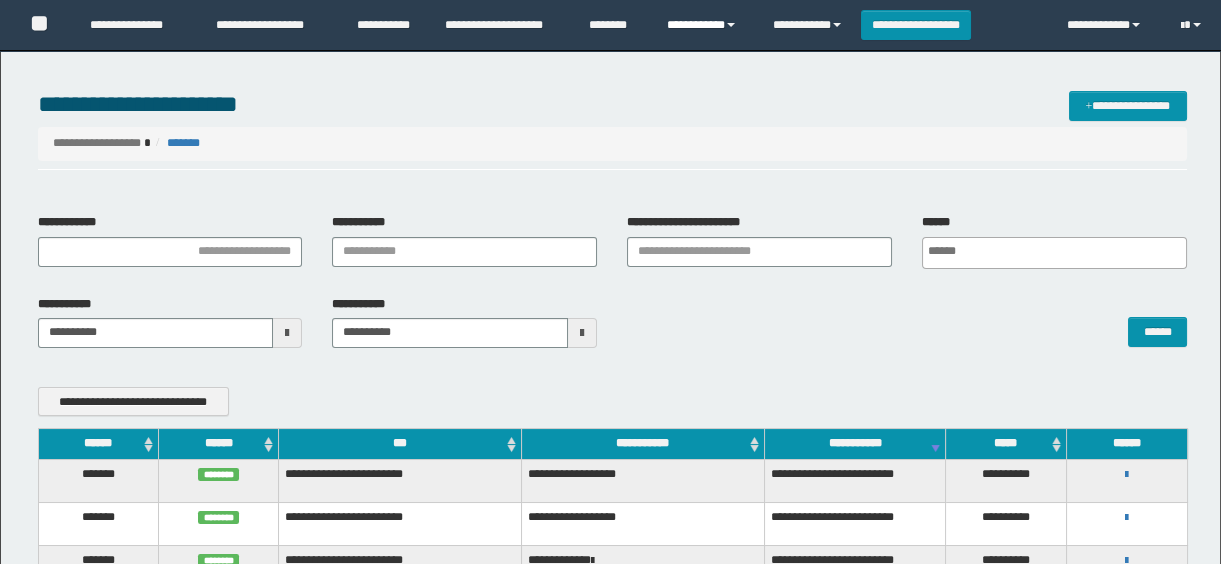 click on "**********" at bounding box center (704, 25) 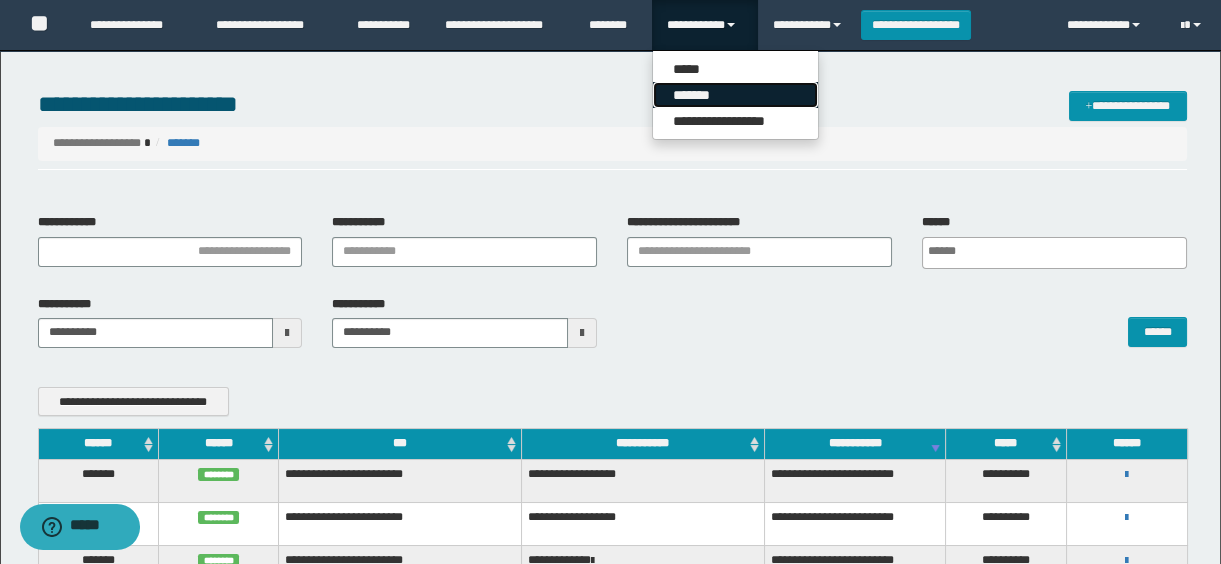 click on "*******" at bounding box center (735, 95) 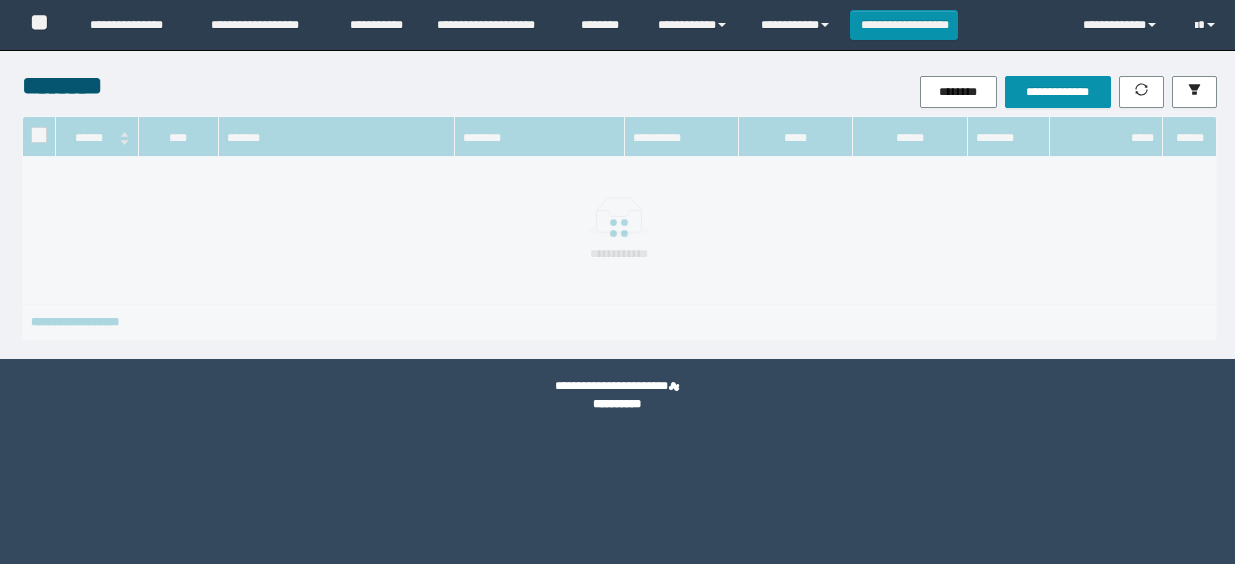 scroll, scrollTop: 0, scrollLeft: 0, axis: both 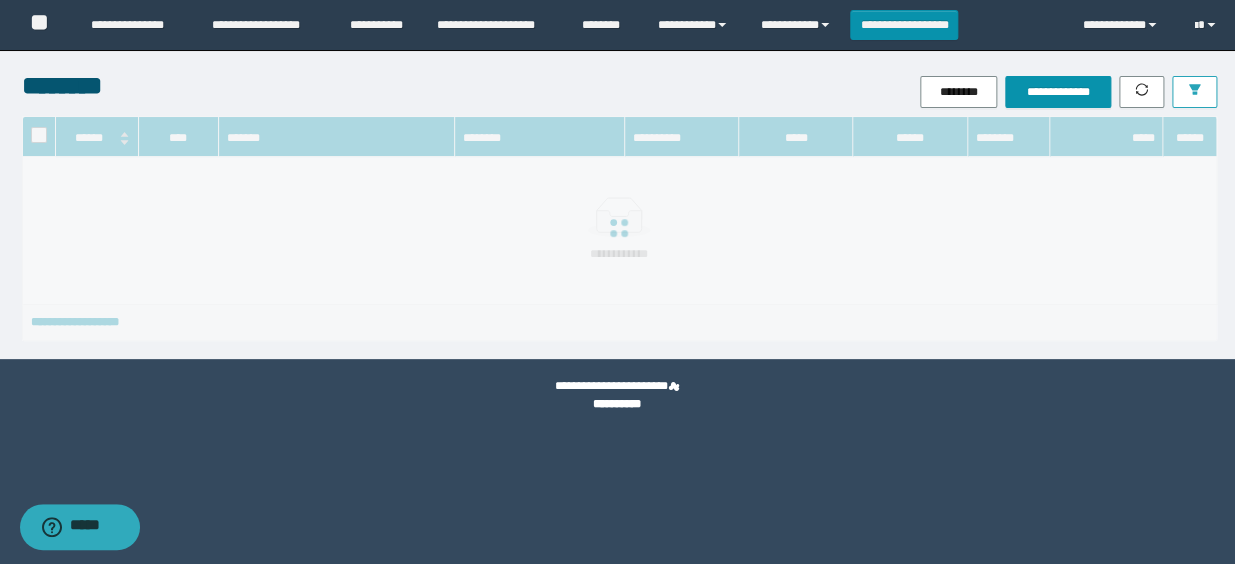 click 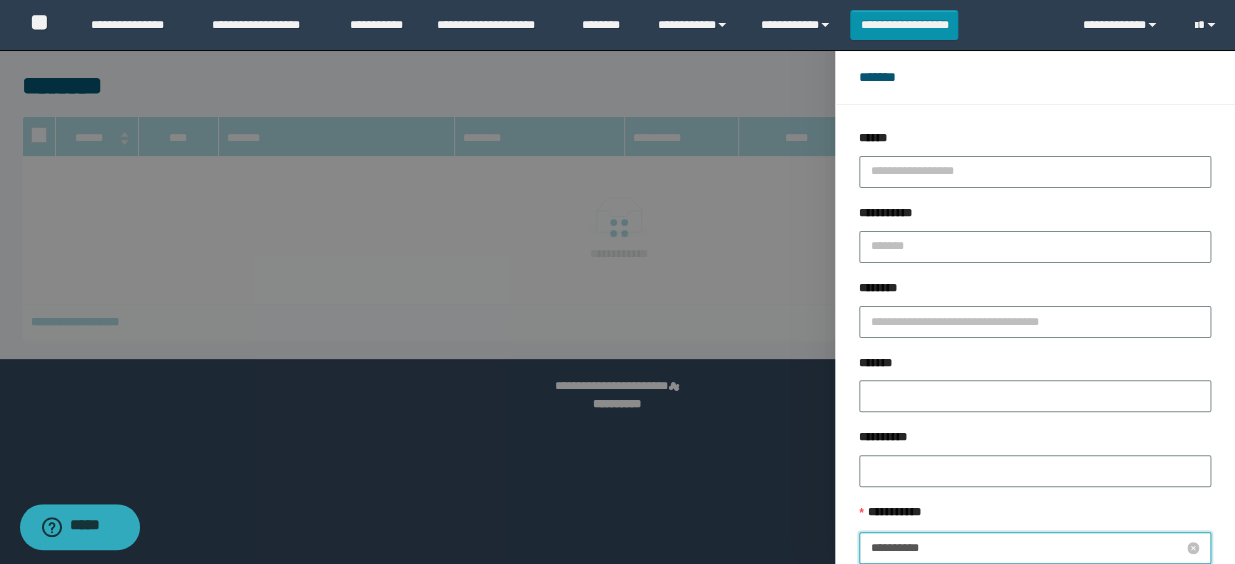 click on "**********" at bounding box center (1027, 548) 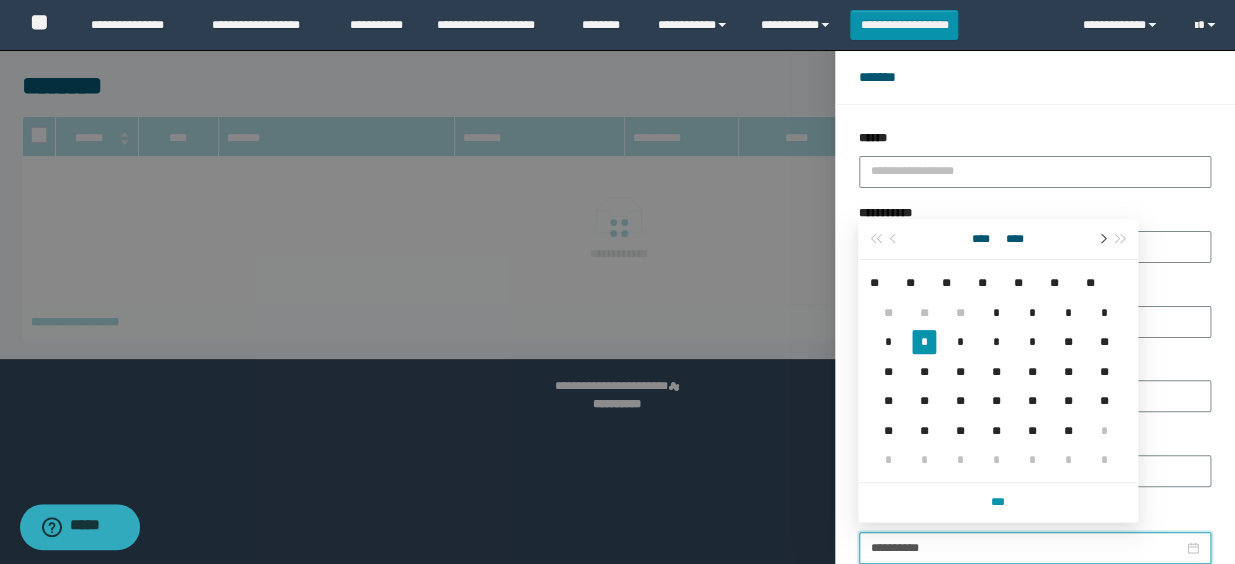 click at bounding box center [1101, 239] 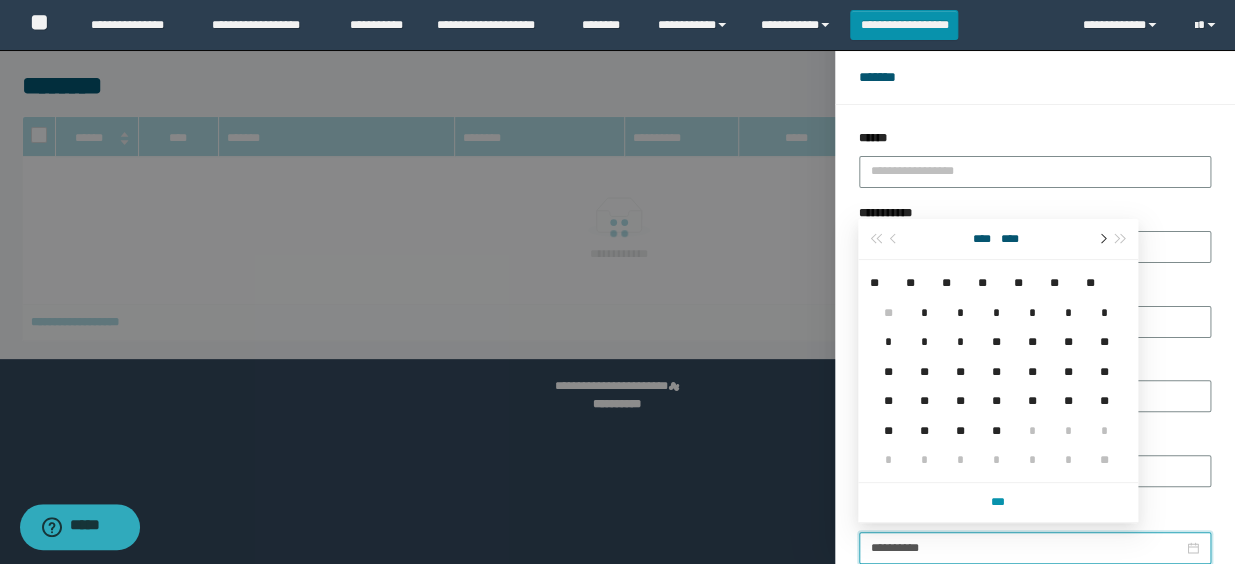 click at bounding box center (1101, 239) 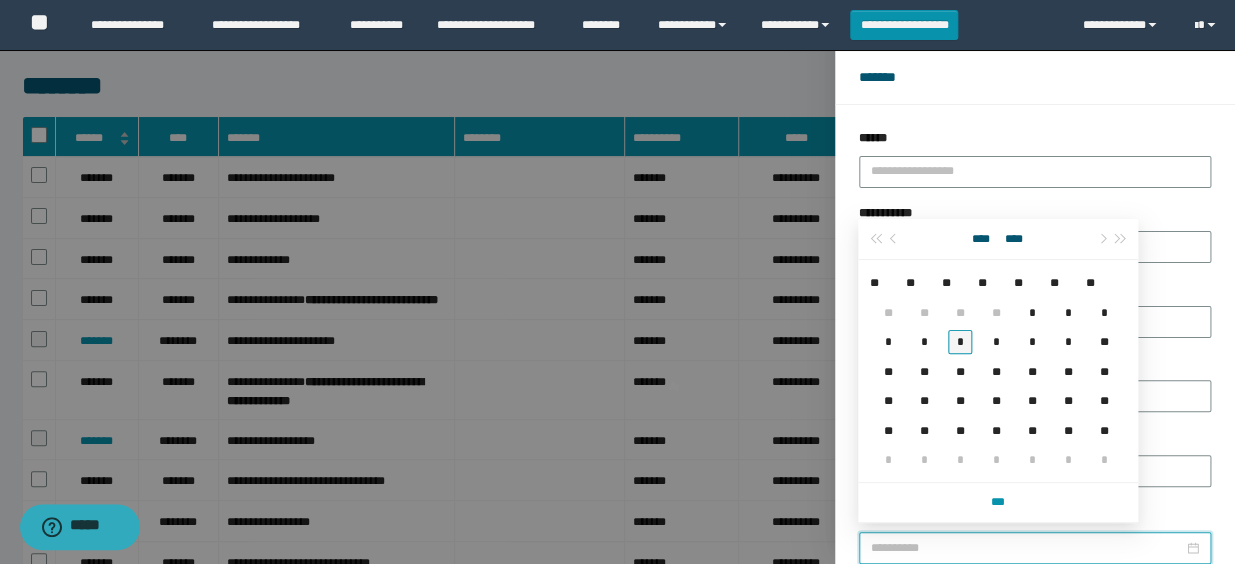 type on "**********" 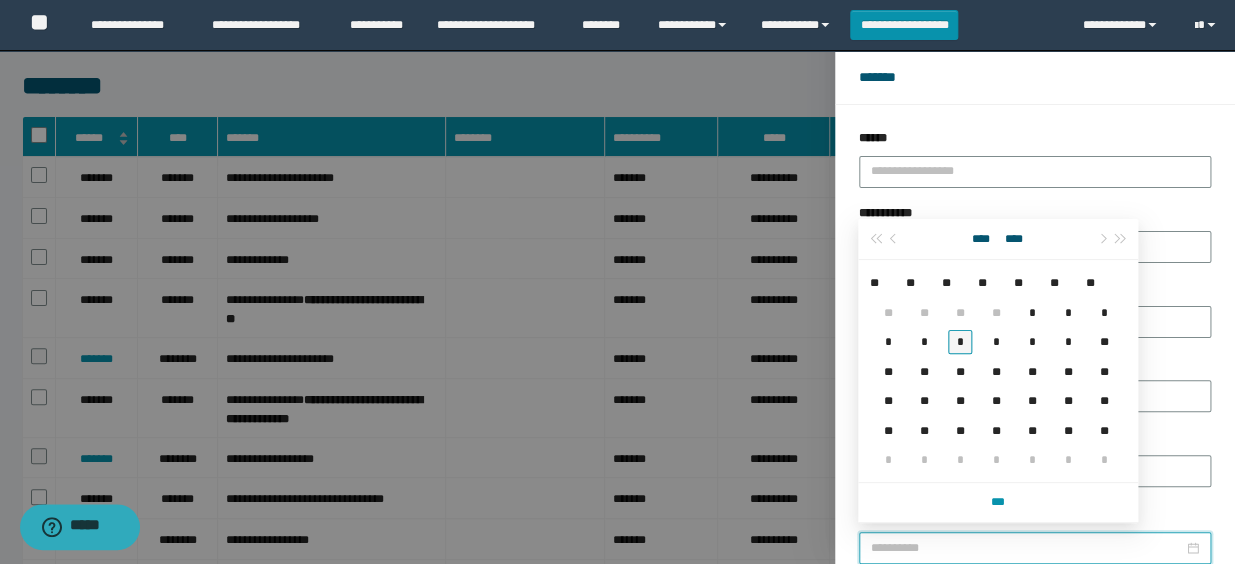 click on "*" at bounding box center [960, 341] 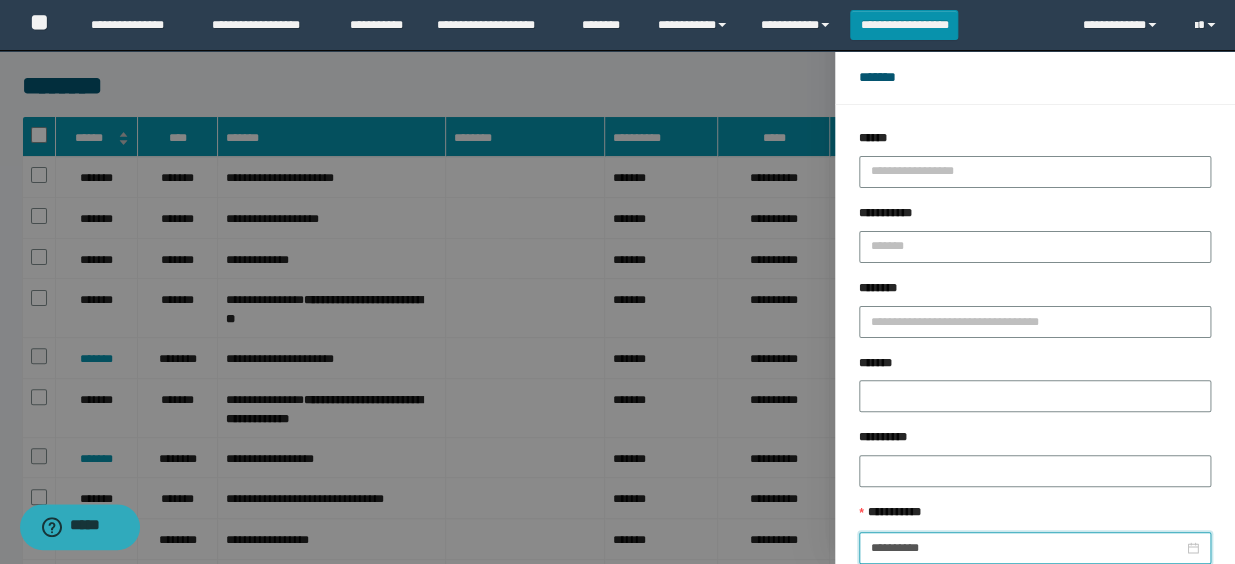 scroll, scrollTop: 112, scrollLeft: 0, axis: vertical 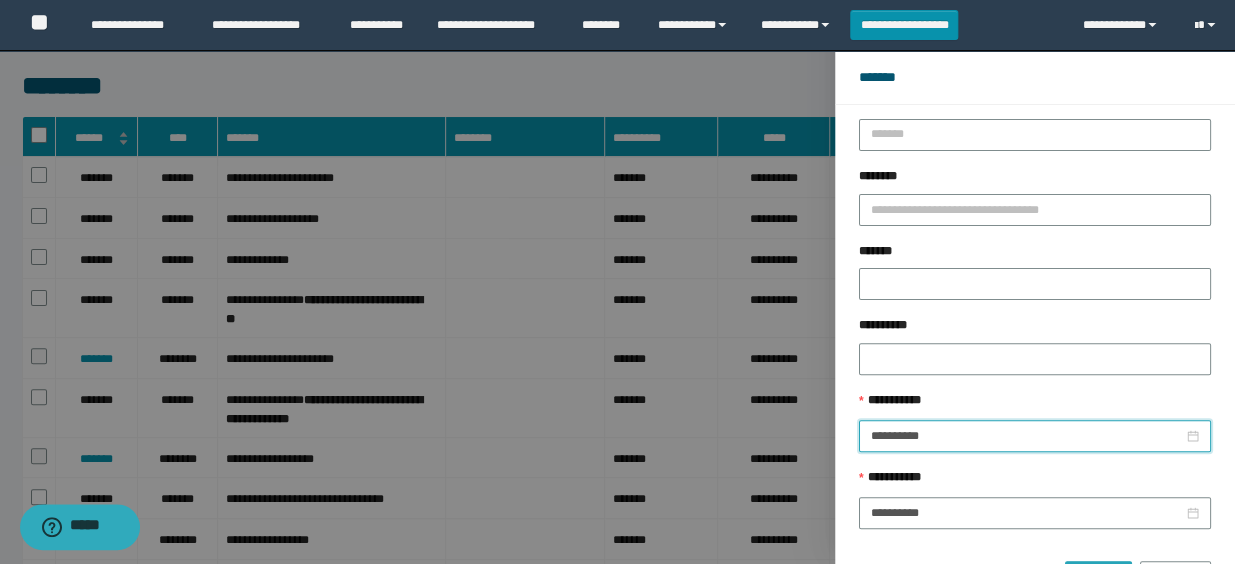 click on "******" at bounding box center [1098, 577] 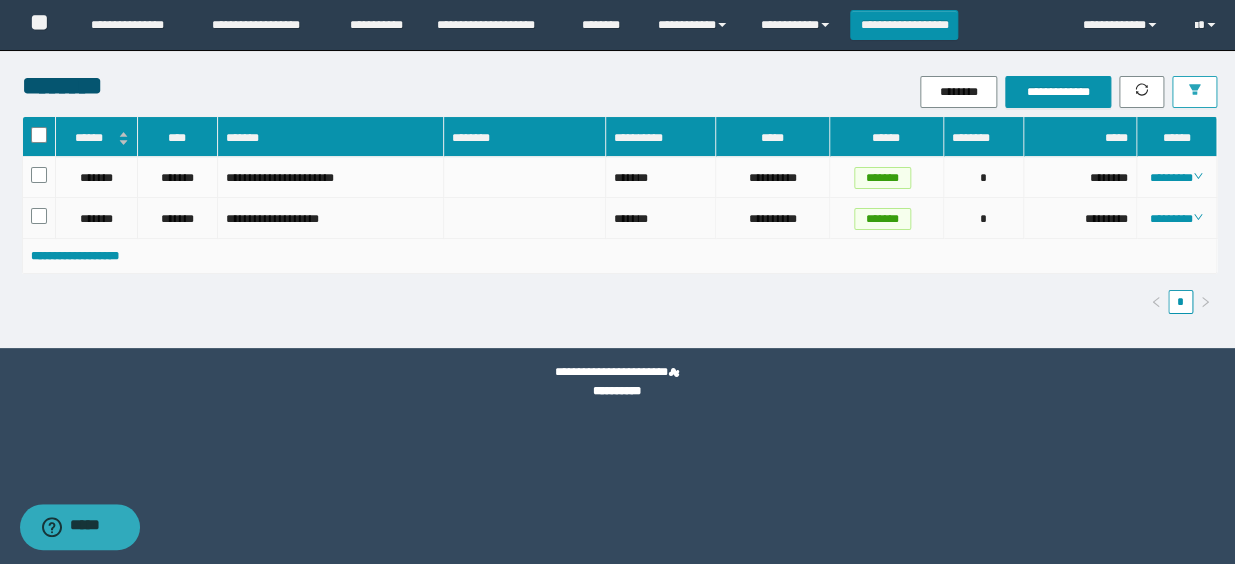 type 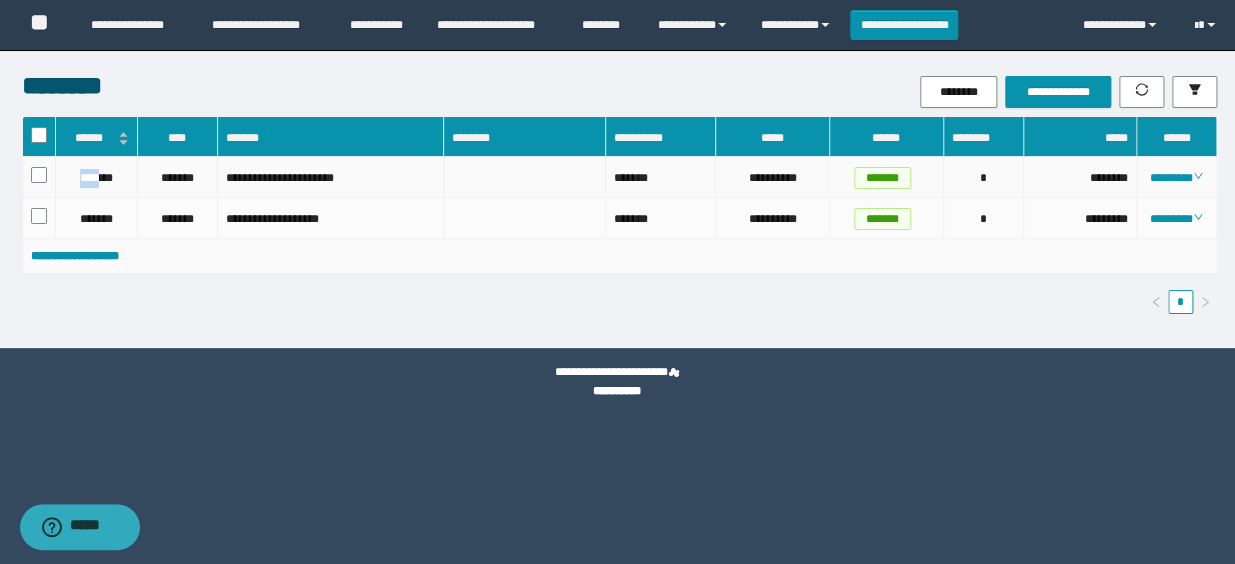 drag, startPoint x: 82, startPoint y: 180, endPoint x: 100, endPoint y: 185, distance: 18.681541 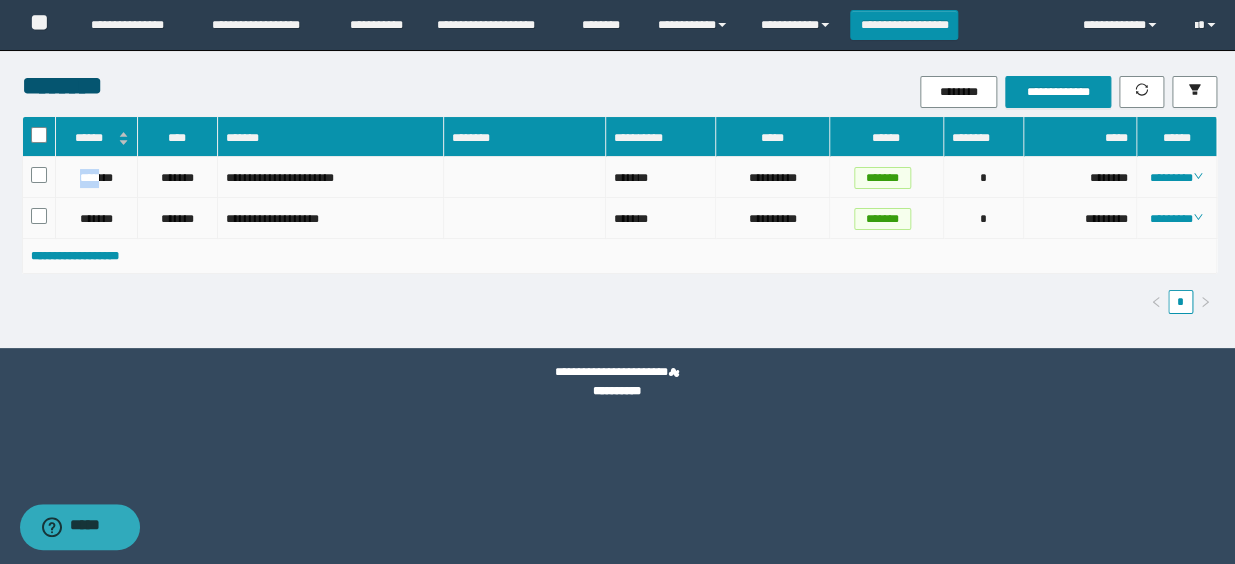copy on "****" 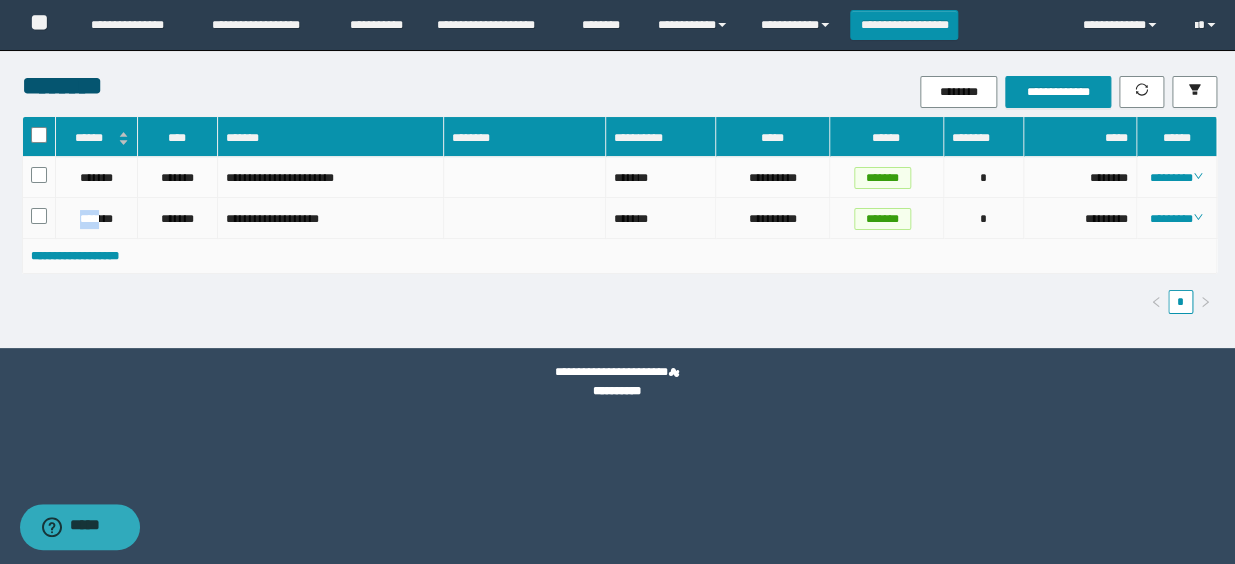 drag, startPoint x: 74, startPoint y: 211, endPoint x: 101, endPoint y: 219, distance: 28.160255 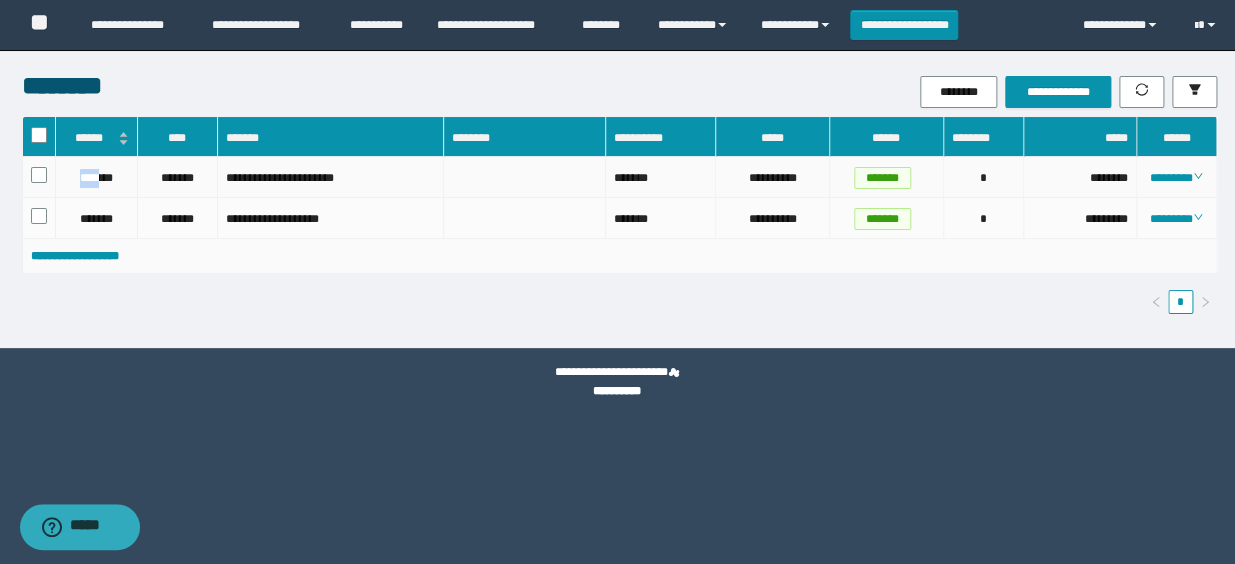 drag, startPoint x: 74, startPoint y: 177, endPoint x: 104, endPoint y: 187, distance: 31.622776 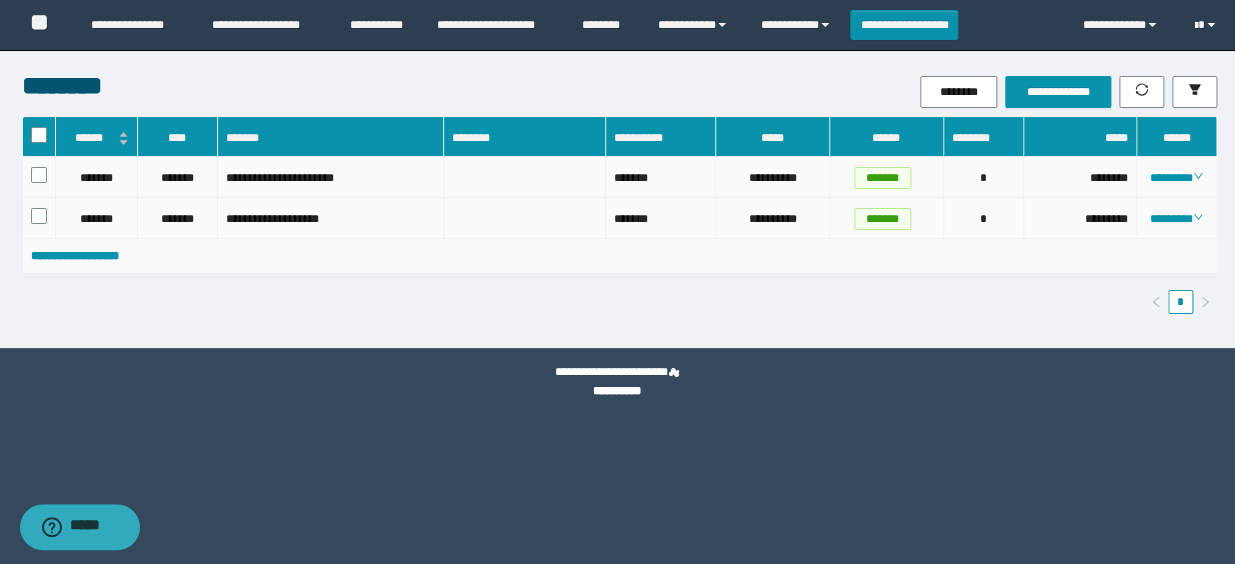 click on "********" at bounding box center [1177, 177] 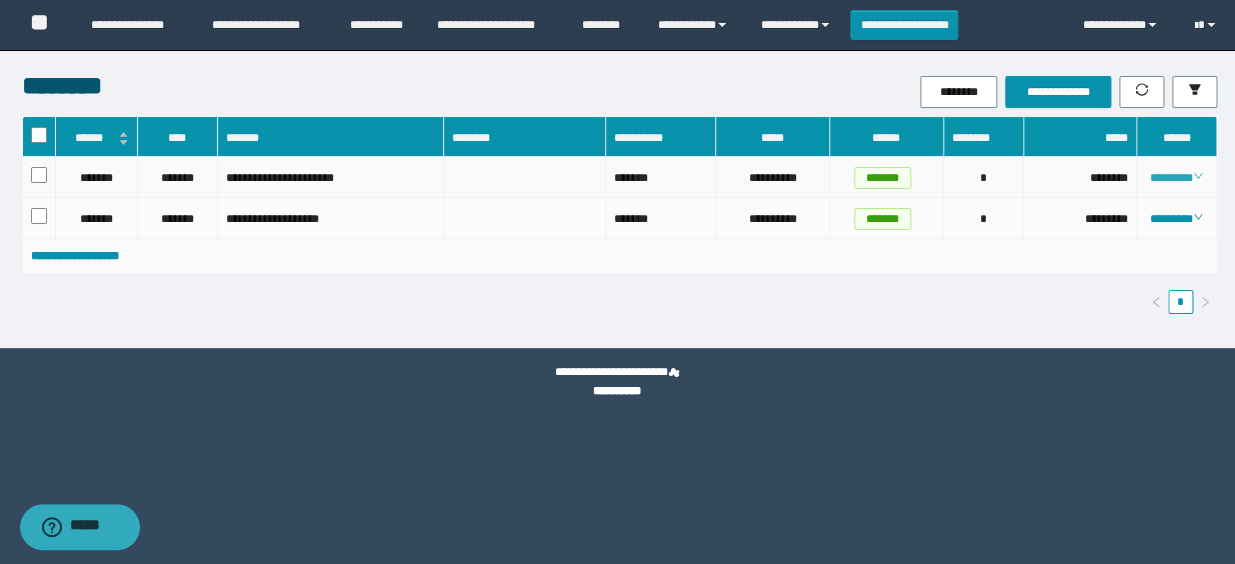 click on "********" at bounding box center [1176, 178] 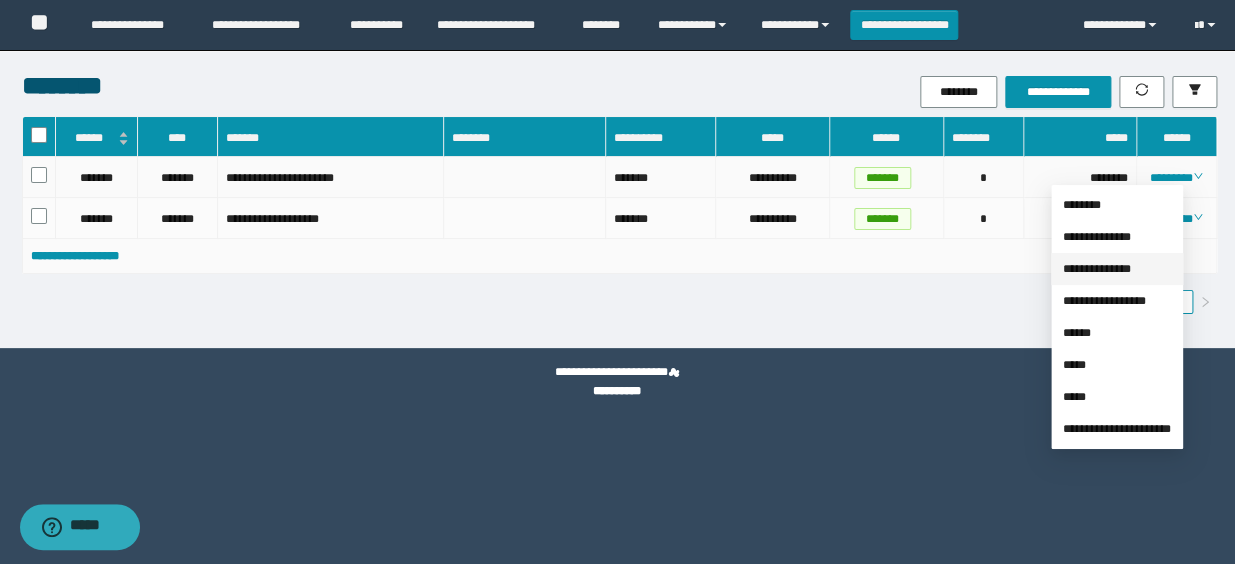 click on "**********" at bounding box center [1097, 269] 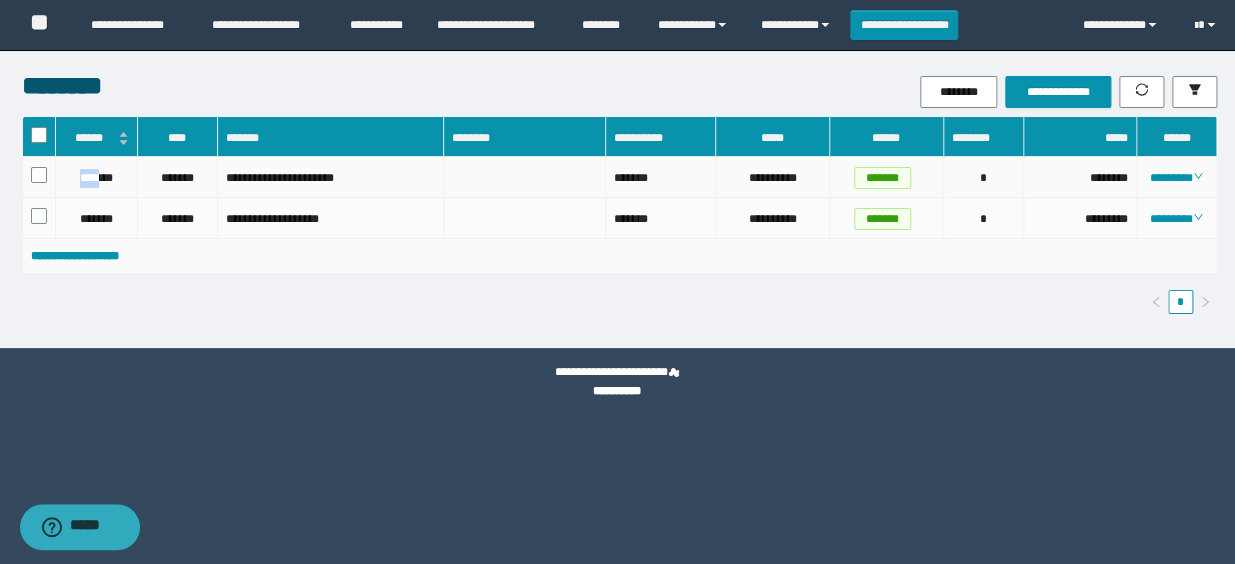 drag, startPoint x: 70, startPoint y: 171, endPoint x: 102, endPoint y: 184, distance: 34.539833 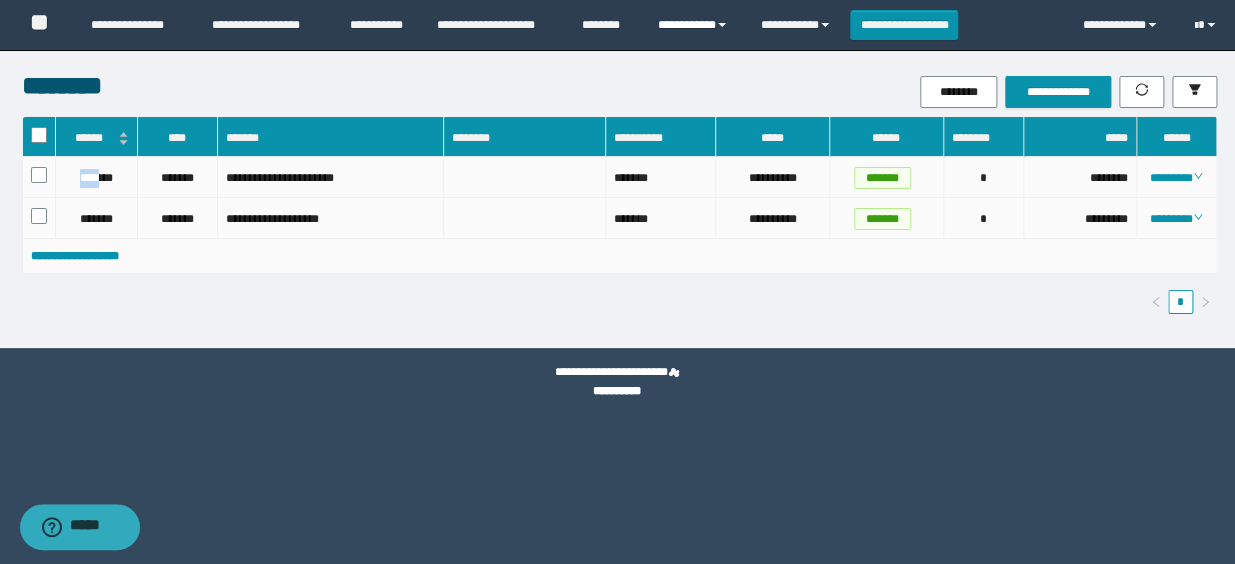 copy on "****" 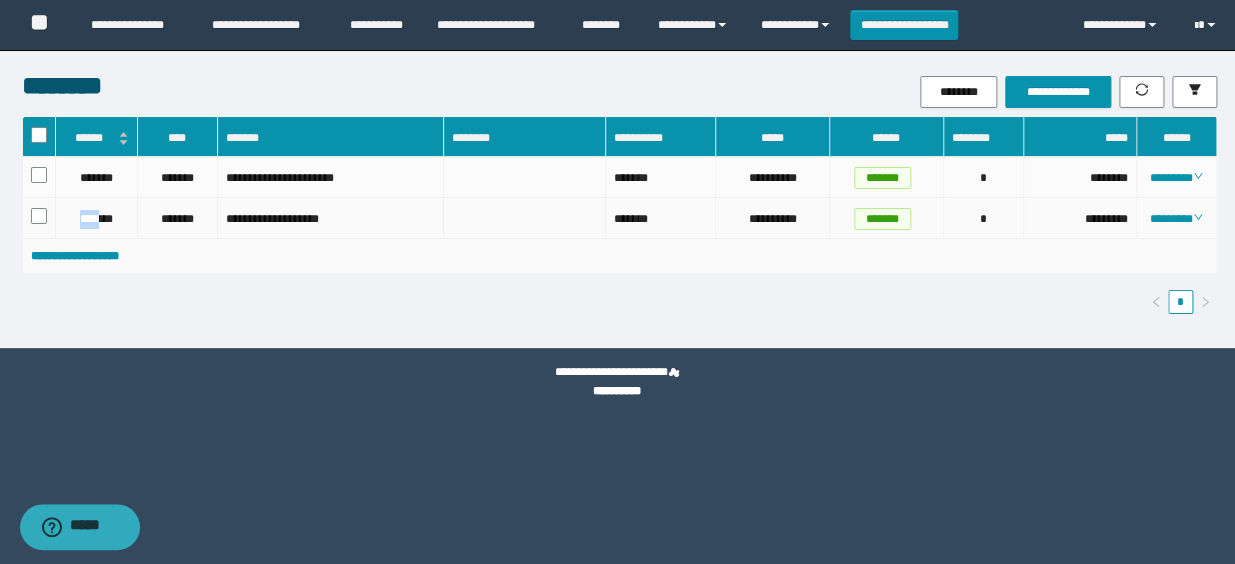 drag, startPoint x: 64, startPoint y: 205, endPoint x: 100, endPoint y: 219, distance: 38.626415 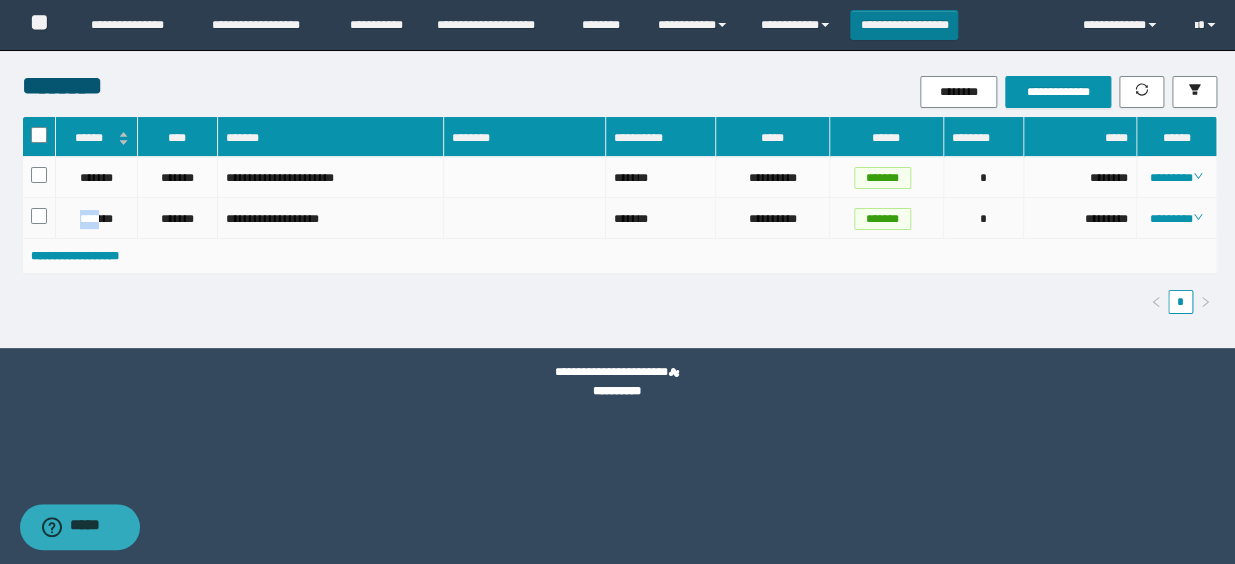 copy on "****" 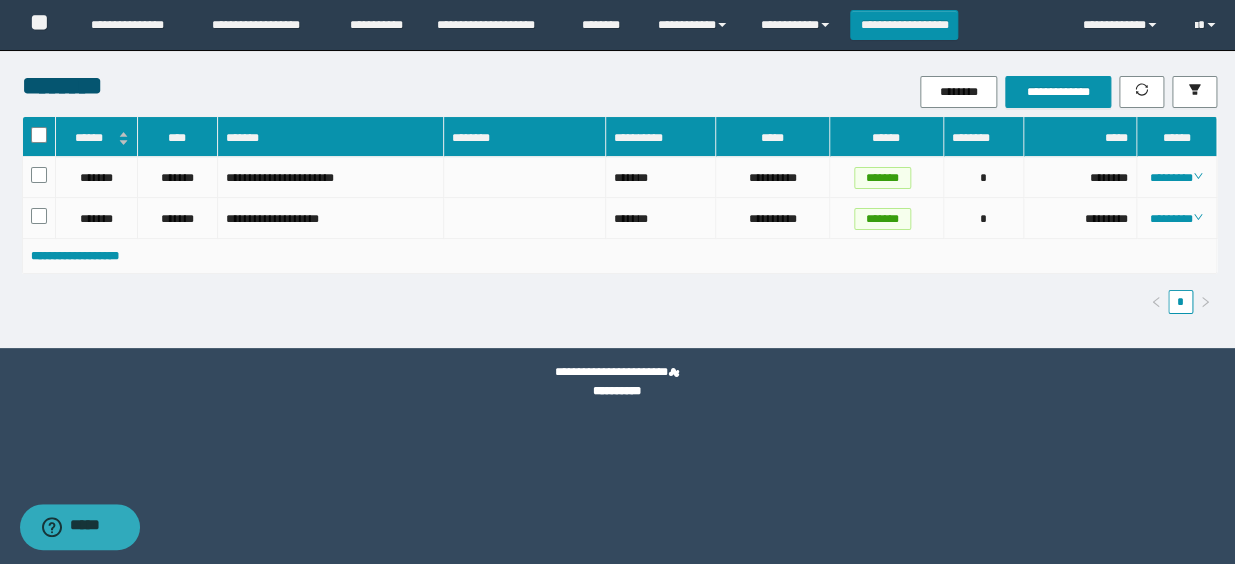 click on "**********" at bounding box center (619, 257) 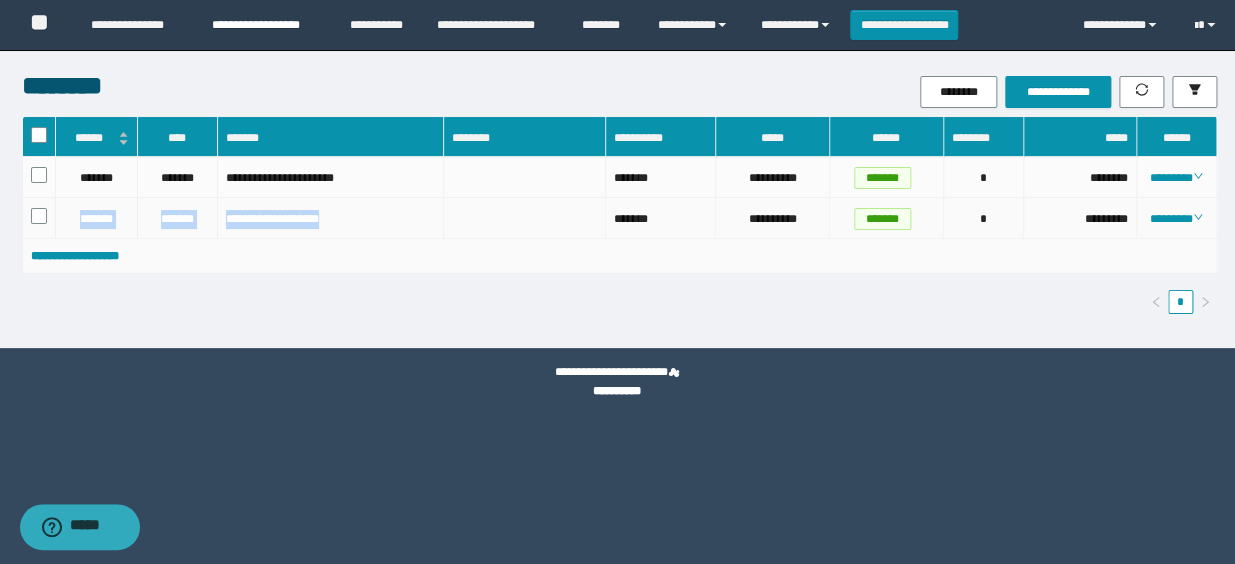 drag, startPoint x: 67, startPoint y: 215, endPoint x: 278, endPoint y: 19, distance: 287.98785 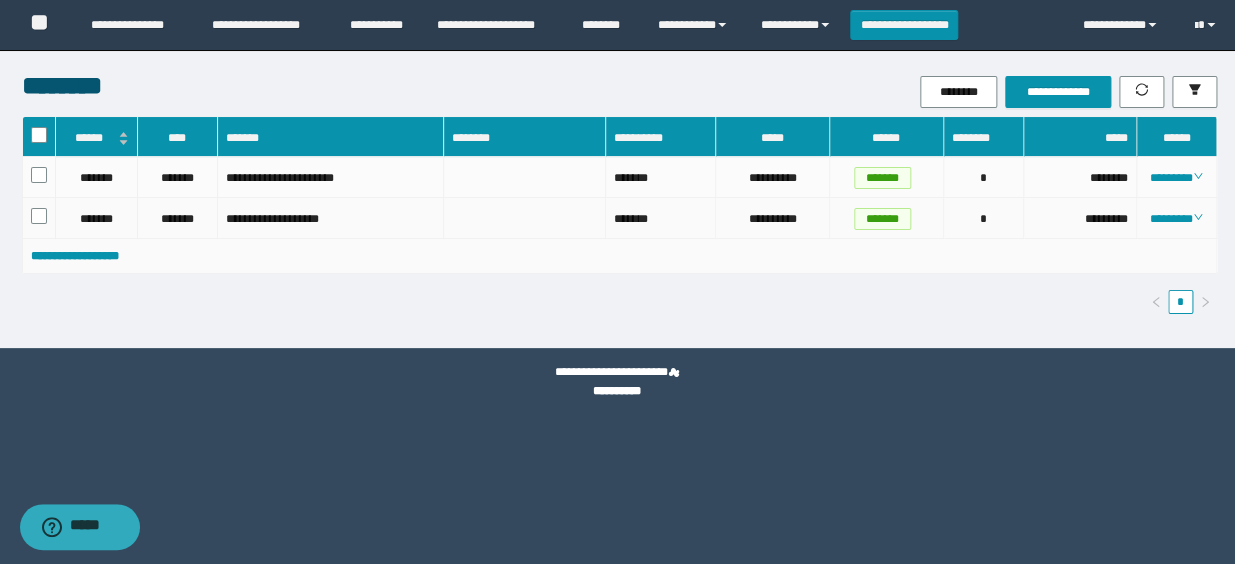 click on "********" at bounding box center (1176, 219) 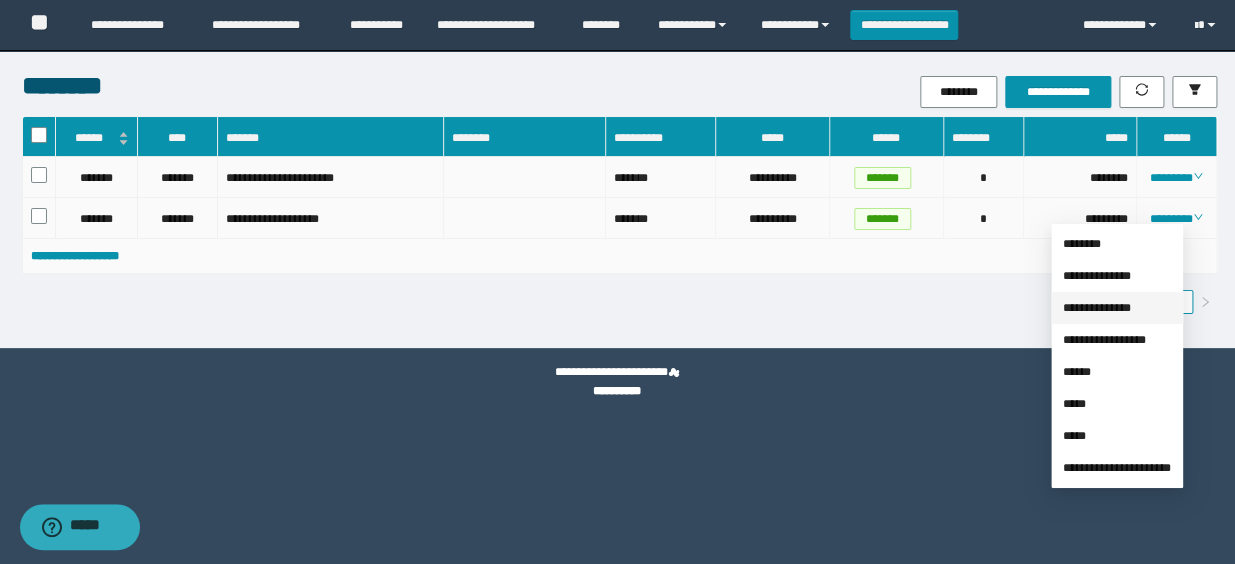 drag, startPoint x: 1130, startPoint y: 312, endPoint x: 1003, endPoint y: 190, distance: 176.10509 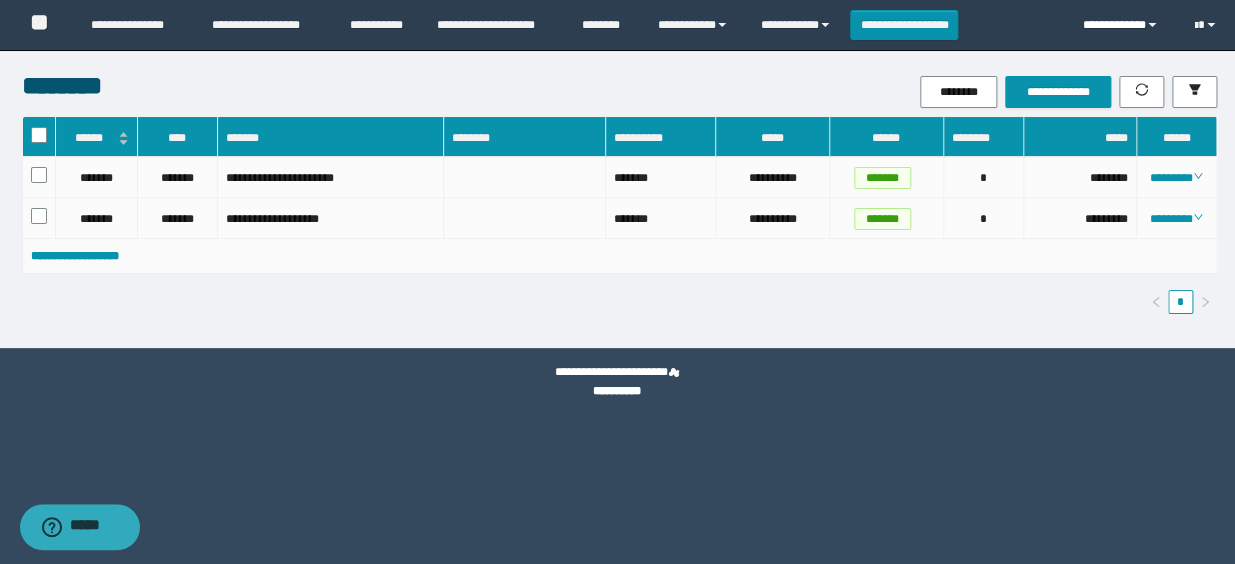 click on "**********" at bounding box center [1124, 25] 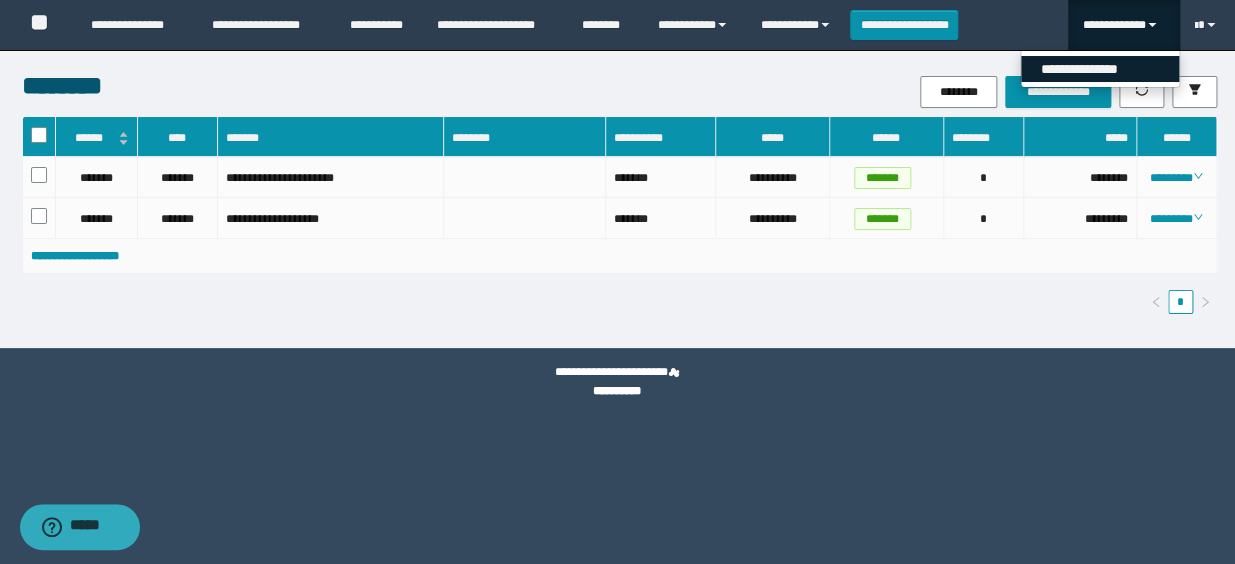 click on "**********" at bounding box center (1100, 69) 